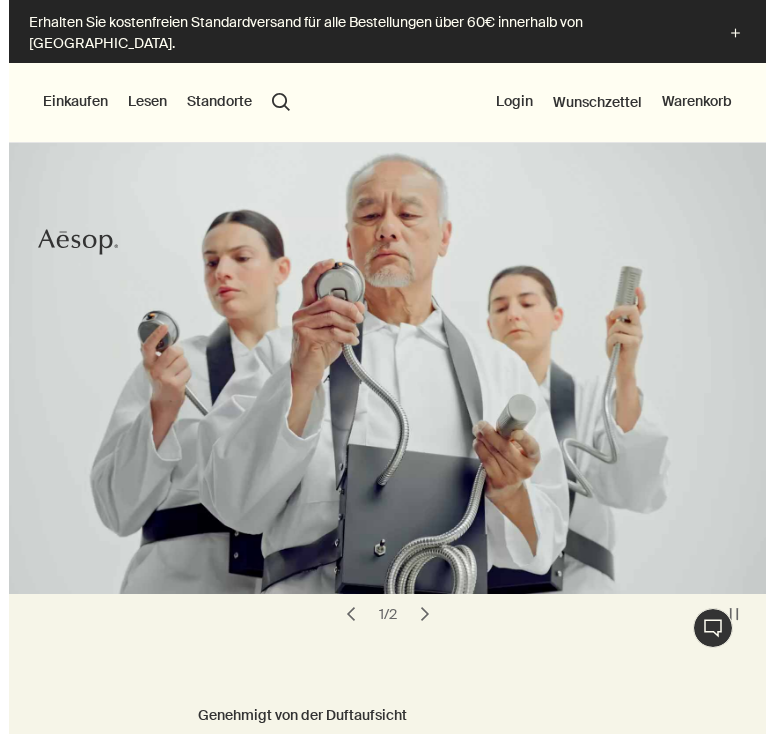 scroll, scrollTop: 0, scrollLeft: 0, axis: both 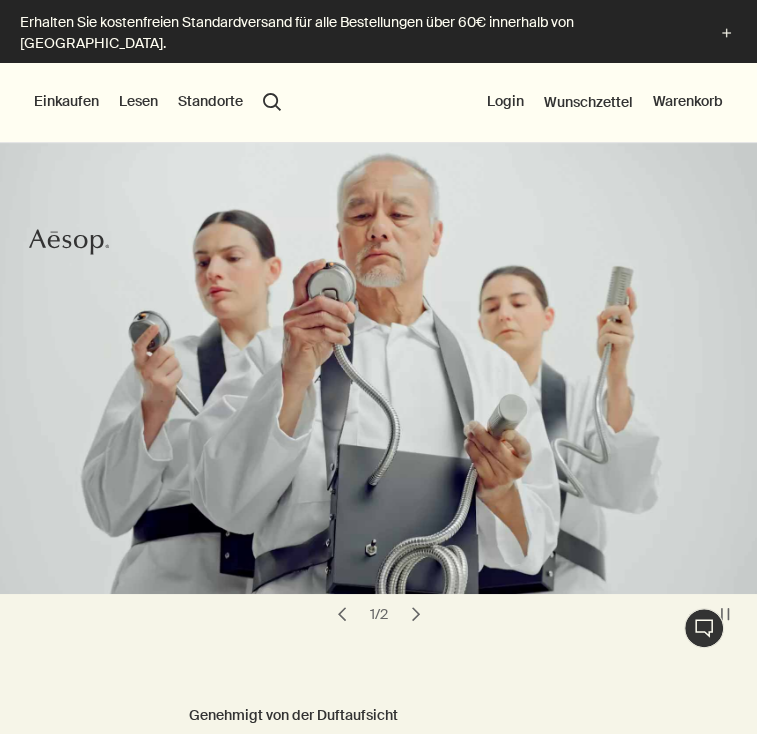click on "Einkaufen" at bounding box center (66, 102) 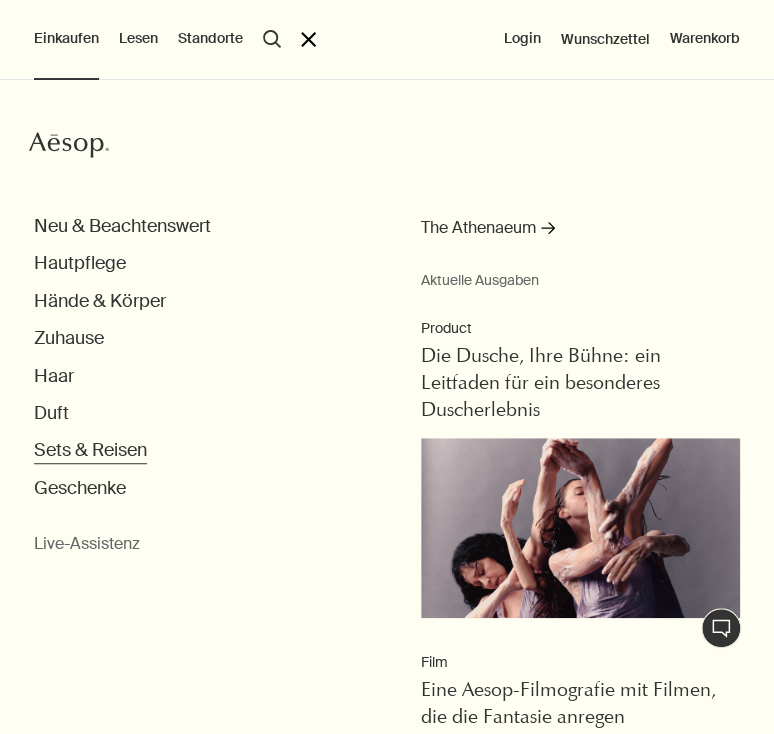 click on "Sets & Reisen" at bounding box center (90, 450) 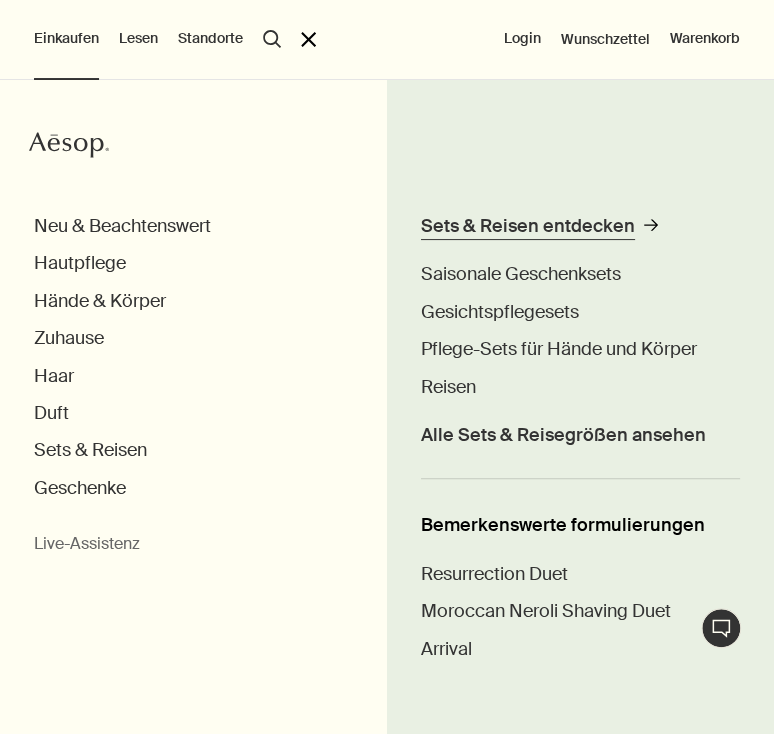 click on "Sets & Reisen entdecken" at bounding box center [528, 226] 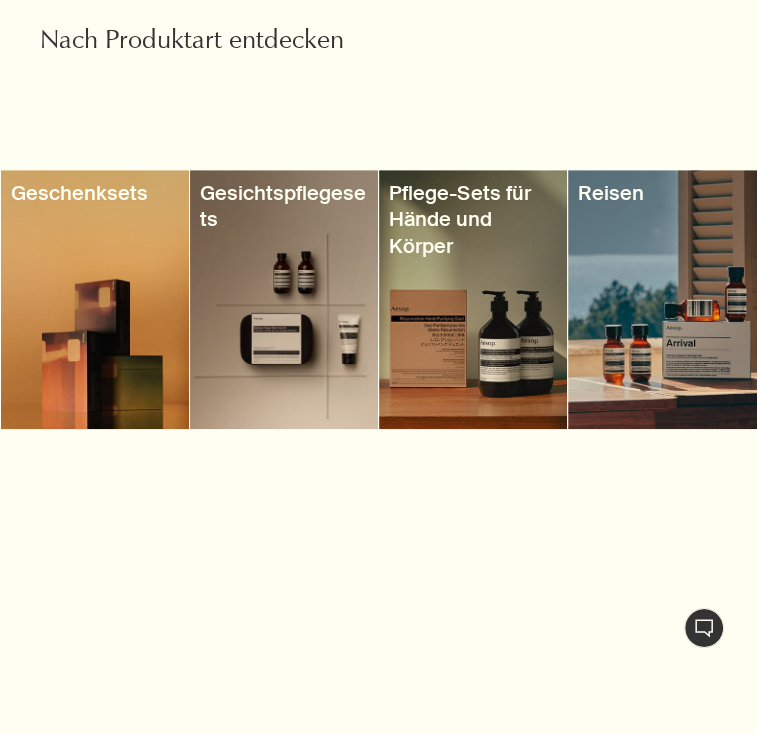 scroll, scrollTop: 770, scrollLeft: 0, axis: vertical 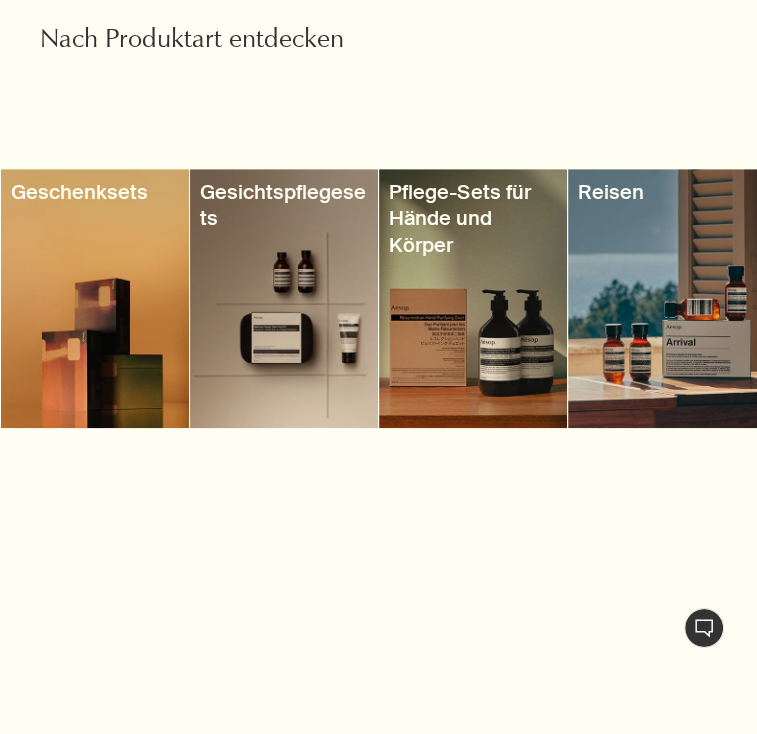 click at bounding box center (662, 298) 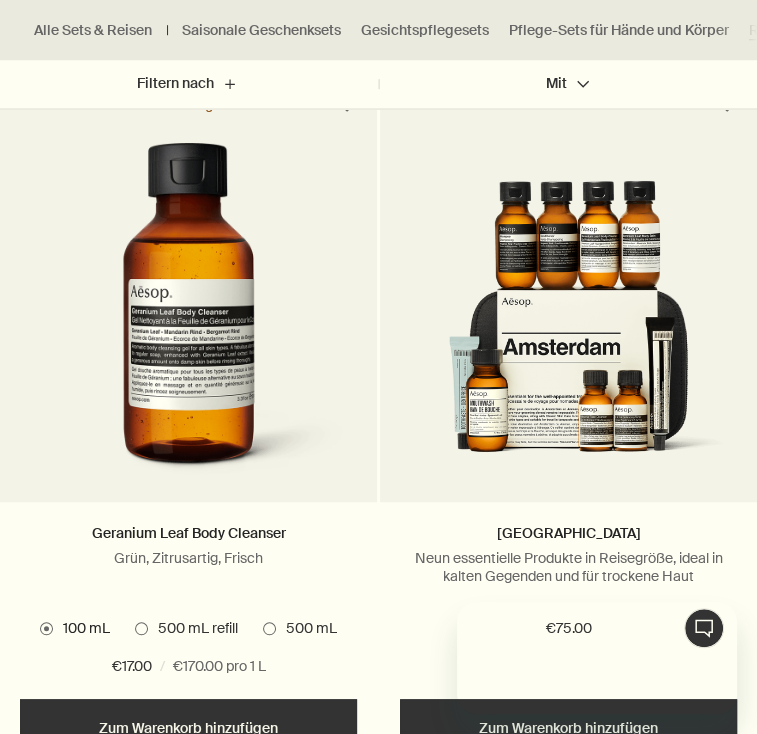 scroll, scrollTop: 4169, scrollLeft: 0, axis: vertical 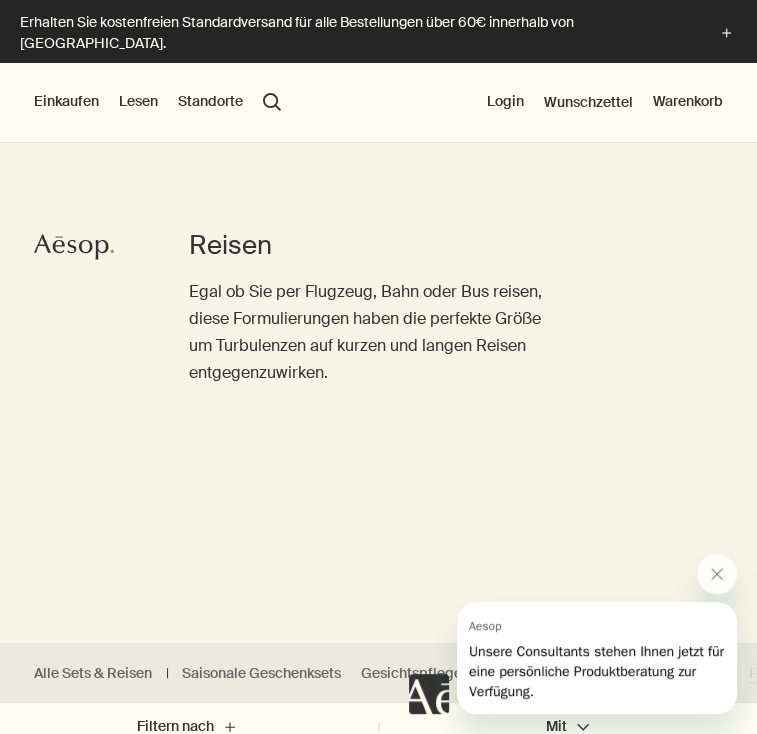 click on "Einkaufen" at bounding box center [66, 102] 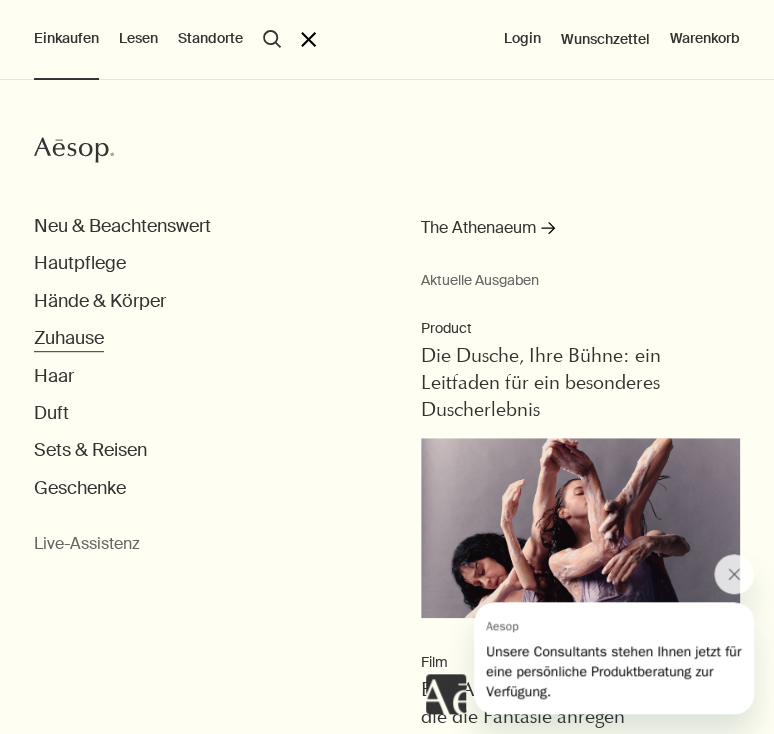 click on "Zuhause" at bounding box center [69, 338] 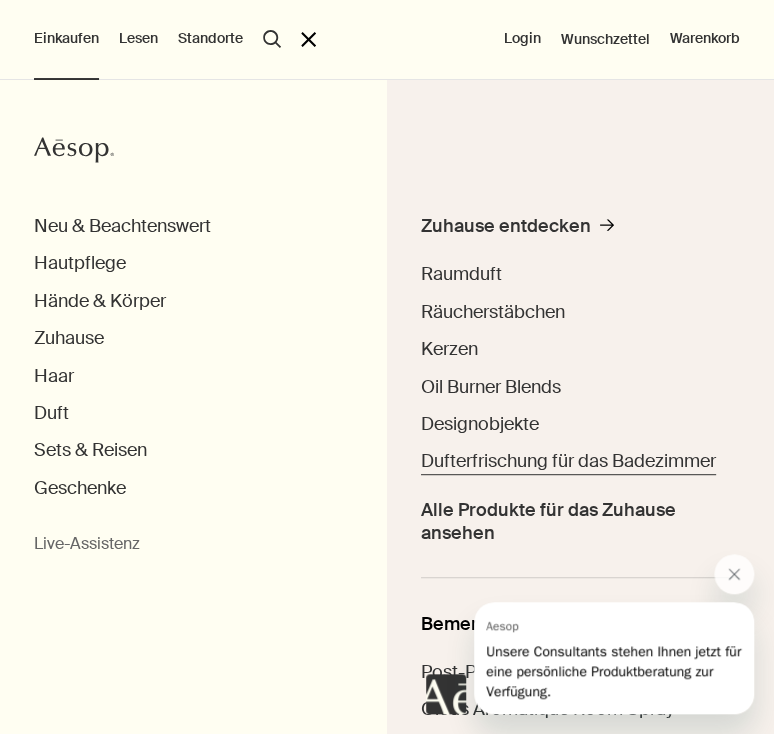 click on "Dufterfrischung für das Badezimmer" at bounding box center [568, 461] 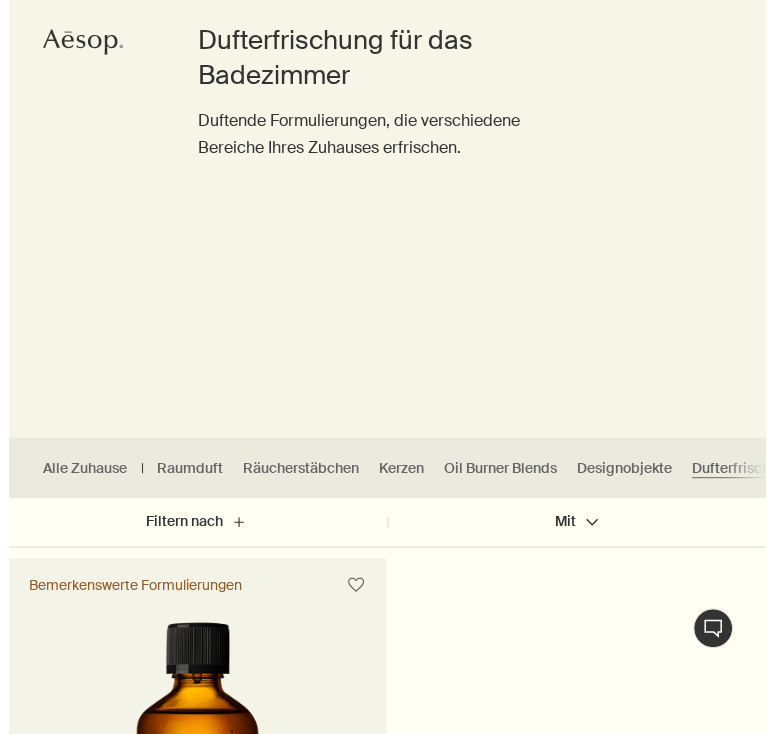 scroll, scrollTop: 0, scrollLeft: 0, axis: both 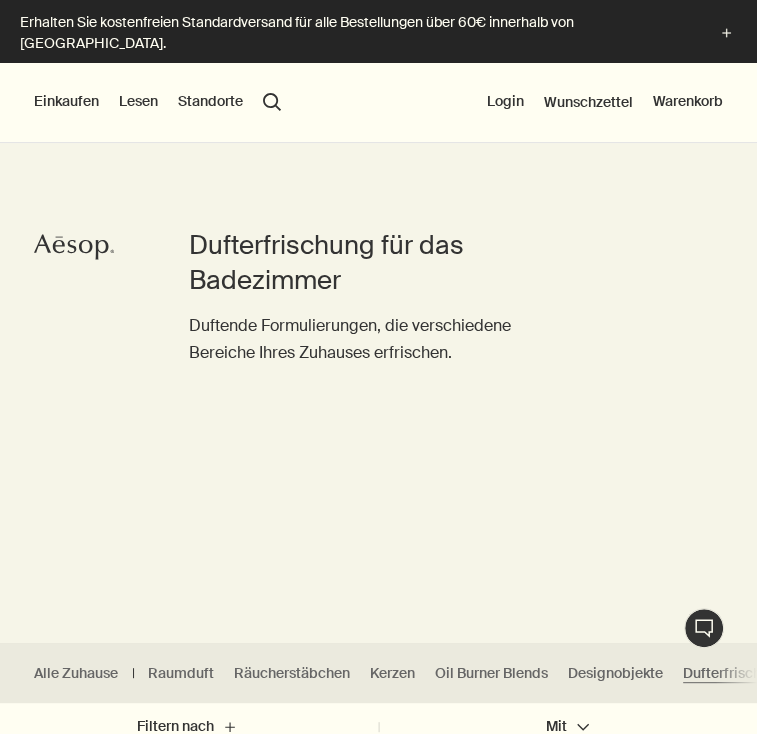 click on "Einkaufen" at bounding box center [66, 102] 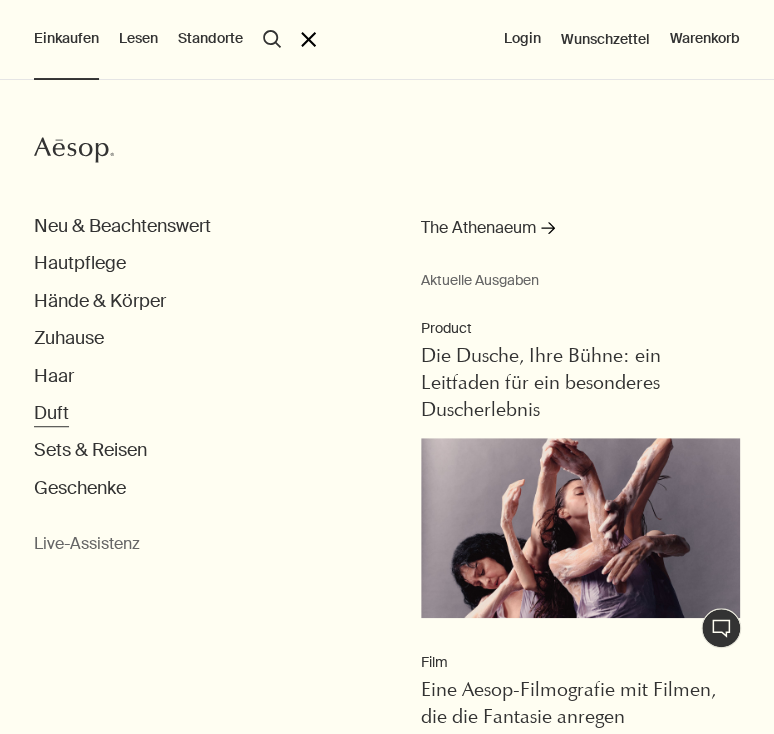 click on "Duft" at bounding box center [51, 413] 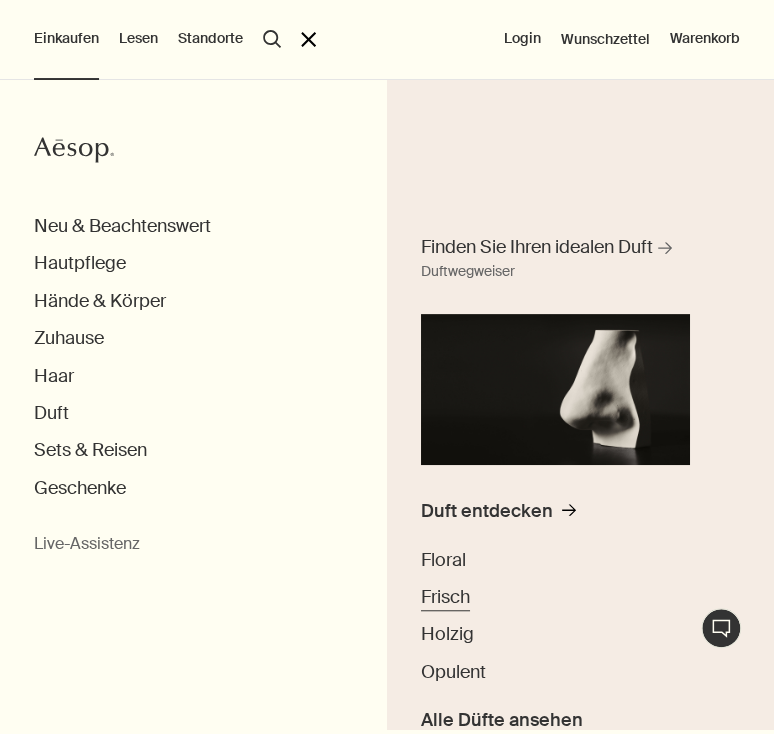 click on "Frisch" at bounding box center [445, 597] 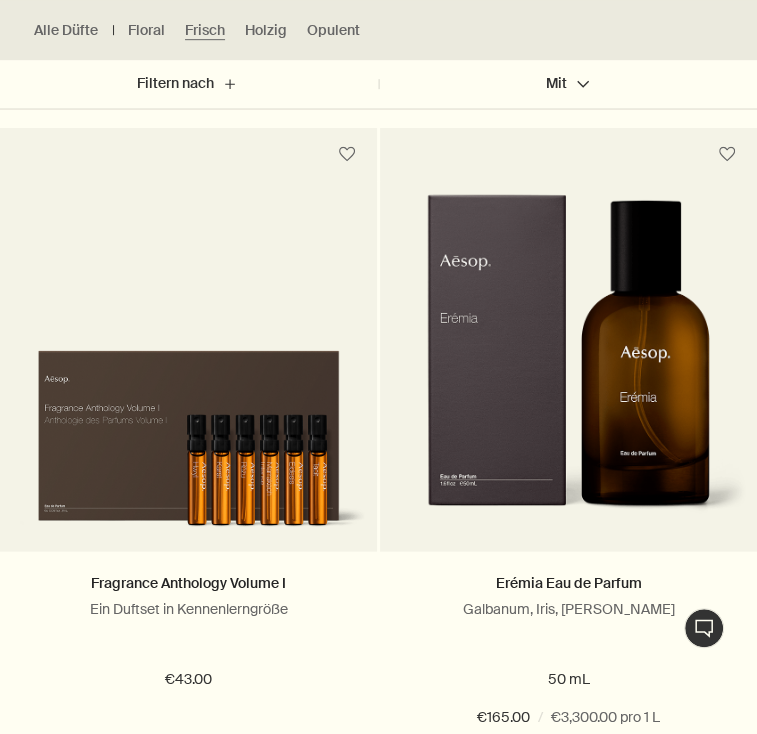 scroll, scrollTop: 2044, scrollLeft: 0, axis: vertical 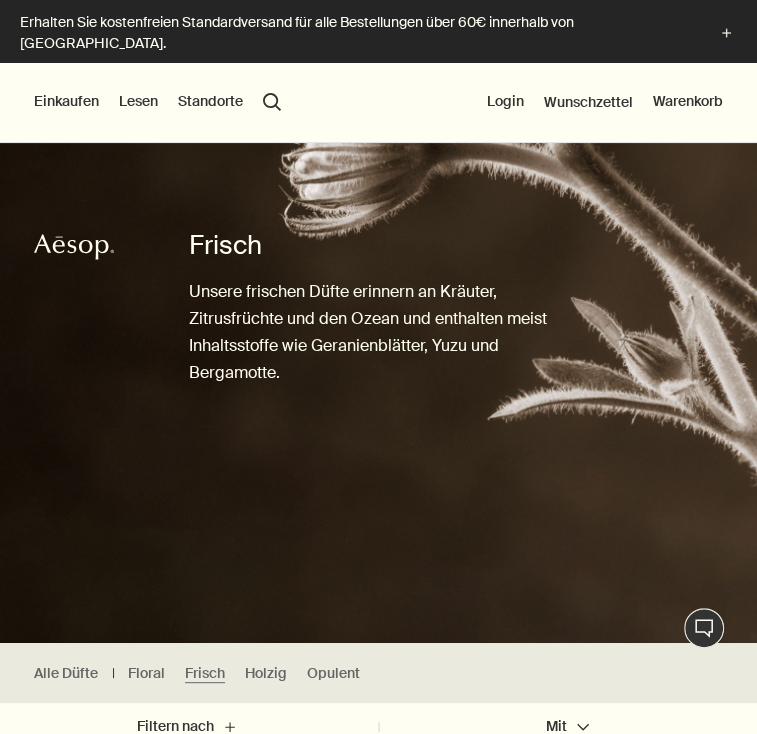 click on "Einkaufen" at bounding box center (66, 102) 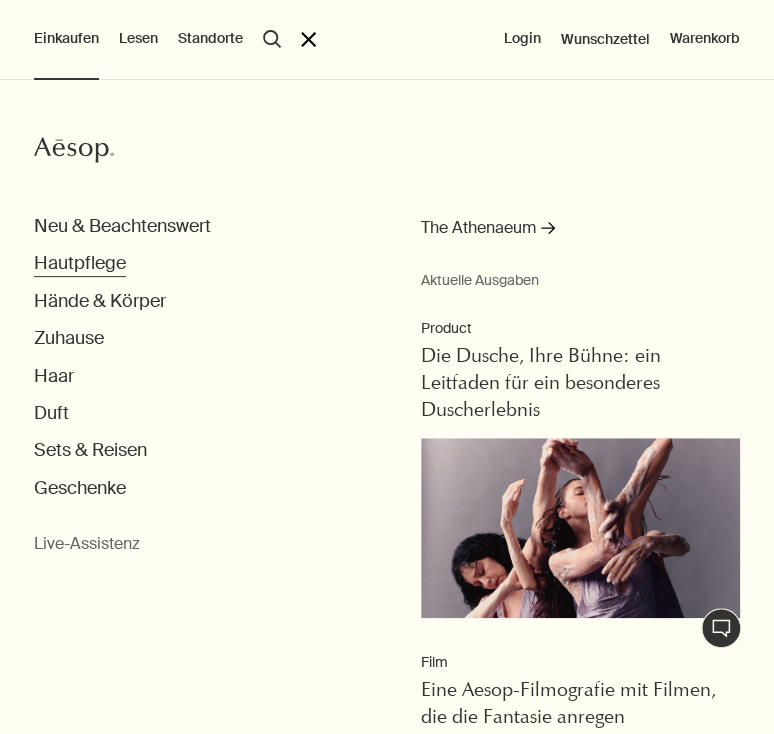click on "Hautpflege" at bounding box center [80, 263] 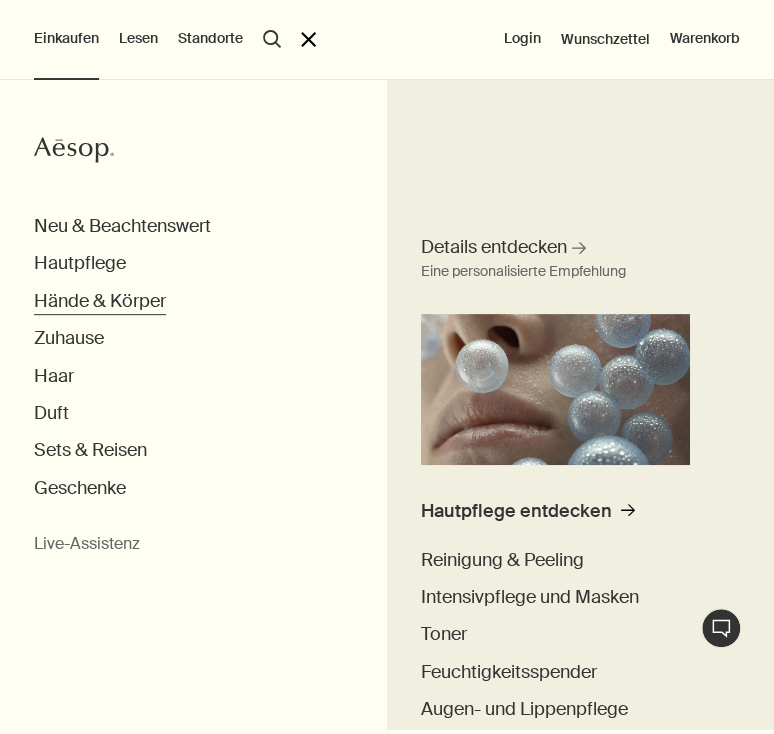 click on "Hände & Körper" at bounding box center [100, 301] 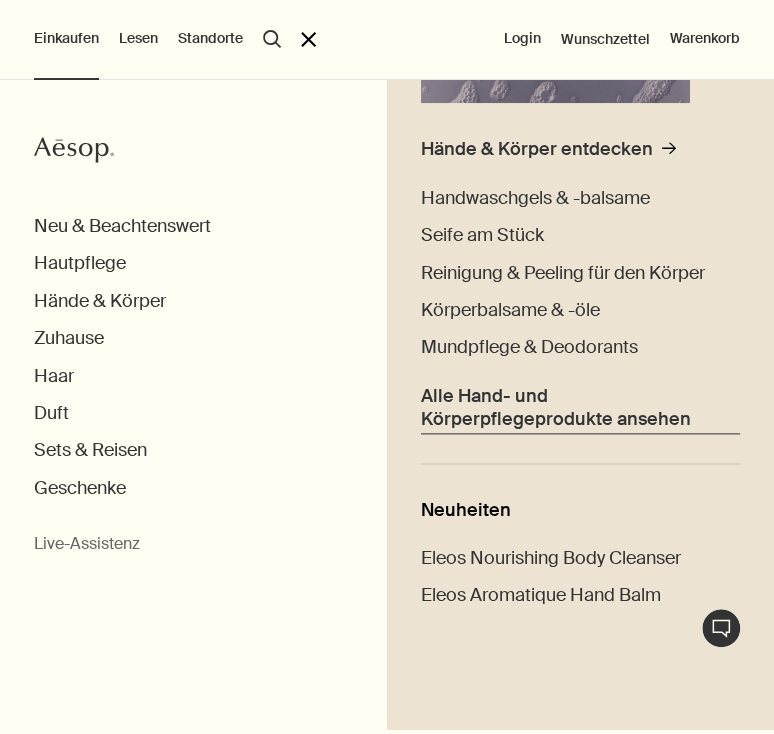 scroll, scrollTop: 306, scrollLeft: 0, axis: vertical 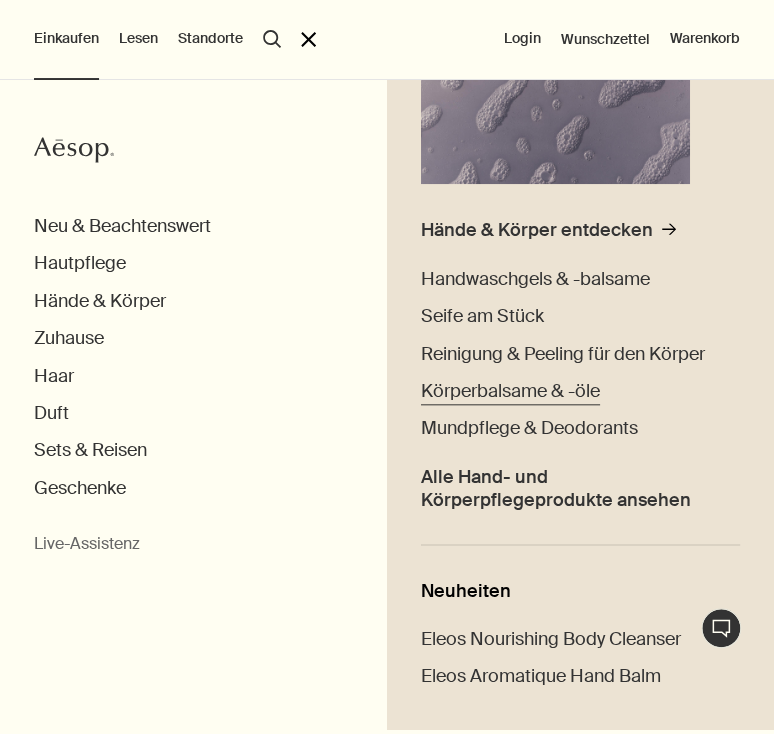 click on "Körperbalsame & -öle" at bounding box center [510, 391] 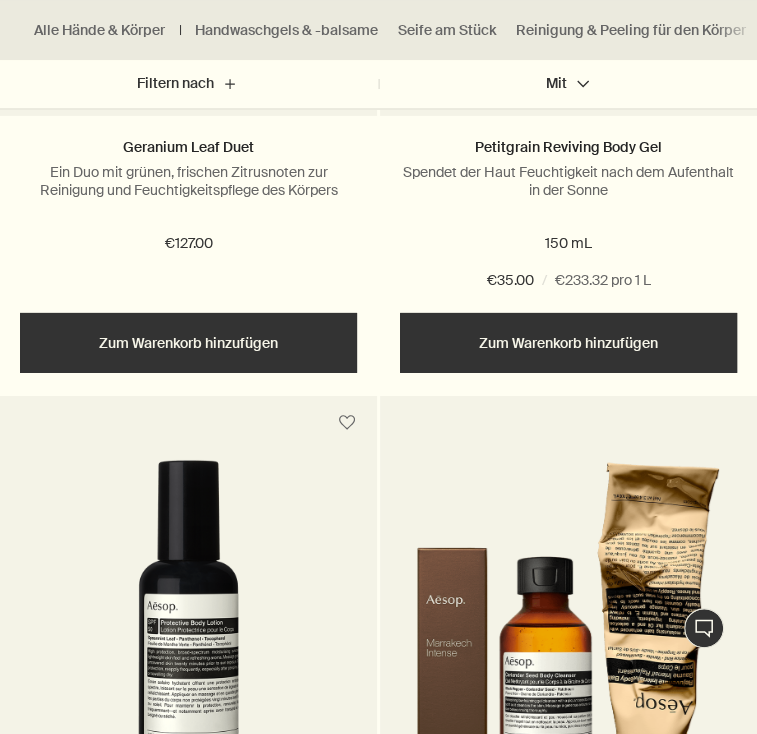 scroll, scrollTop: 3198, scrollLeft: 0, axis: vertical 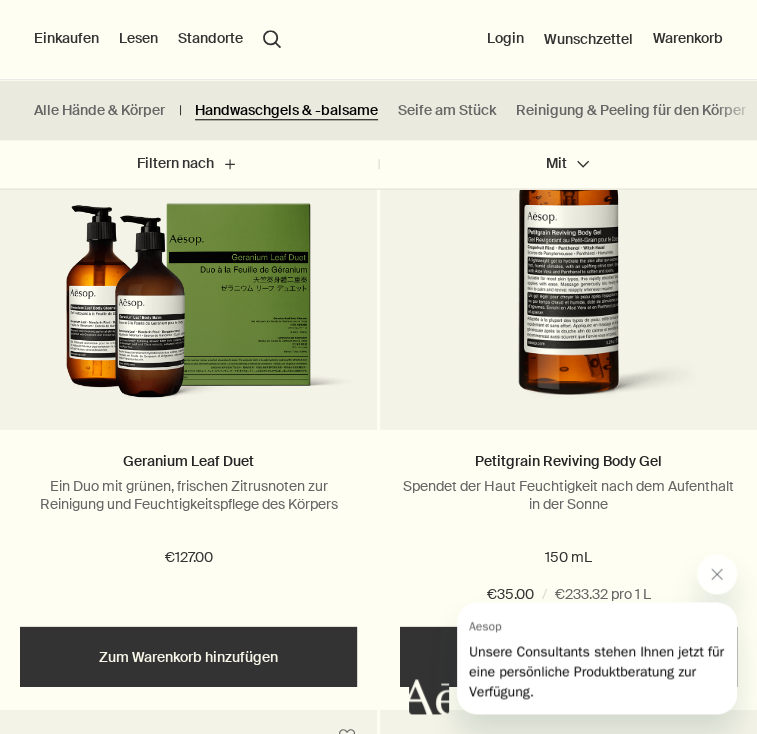 click on "Handwaschgels & -balsame" at bounding box center (286, 110) 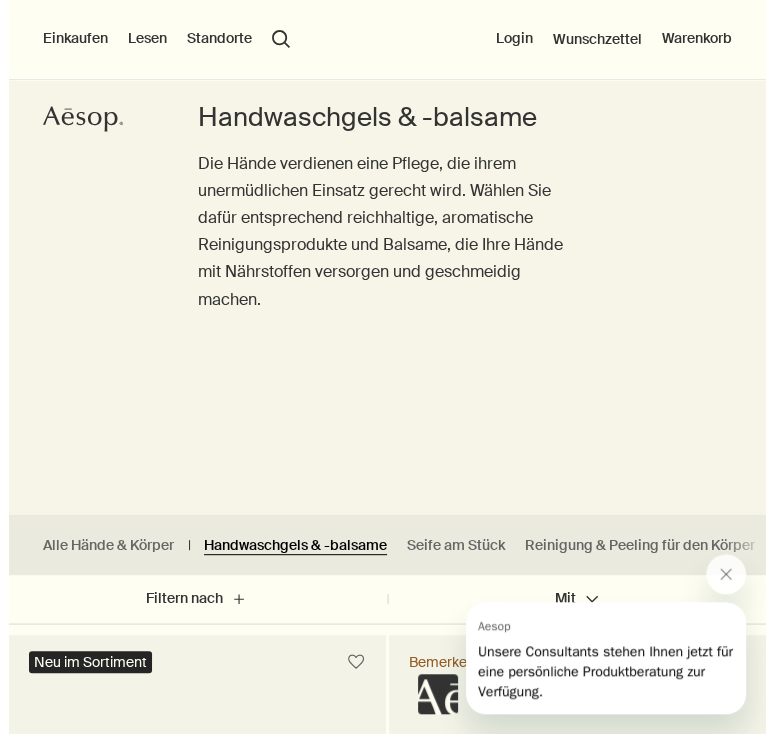 scroll, scrollTop: 0, scrollLeft: 0, axis: both 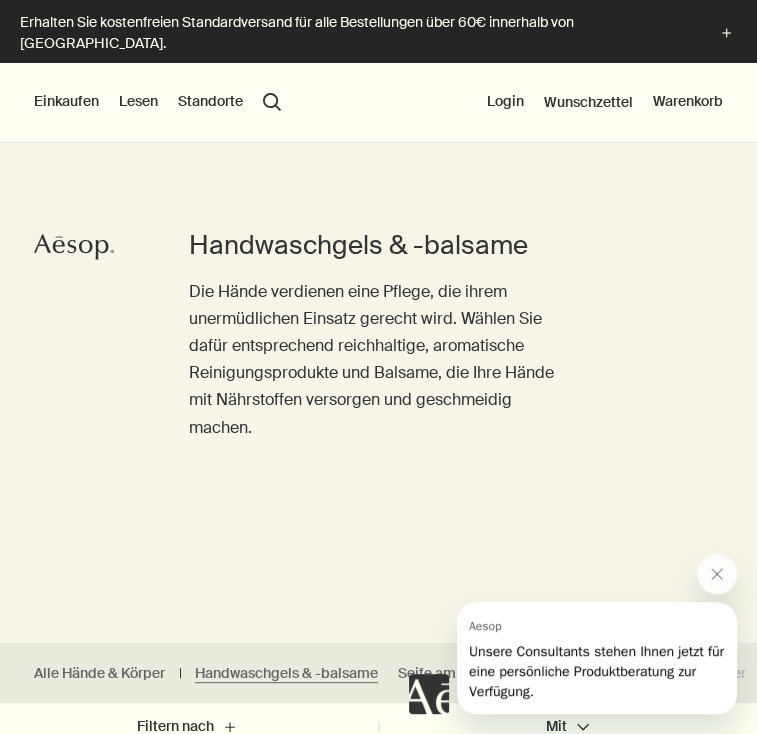 click on "Einkaufen" at bounding box center [66, 102] 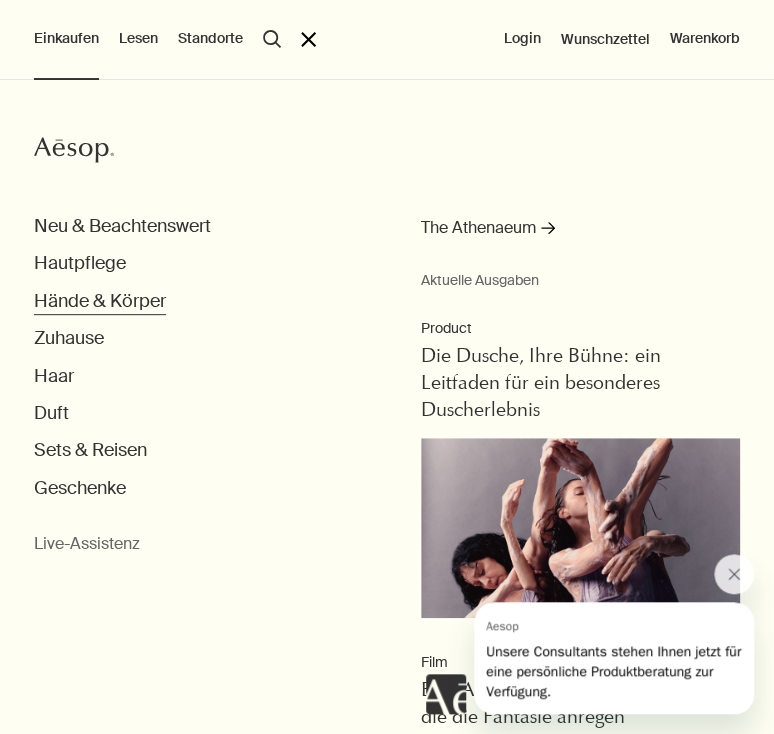 click on "Hände & Körper" at bounding box center [100, 301] 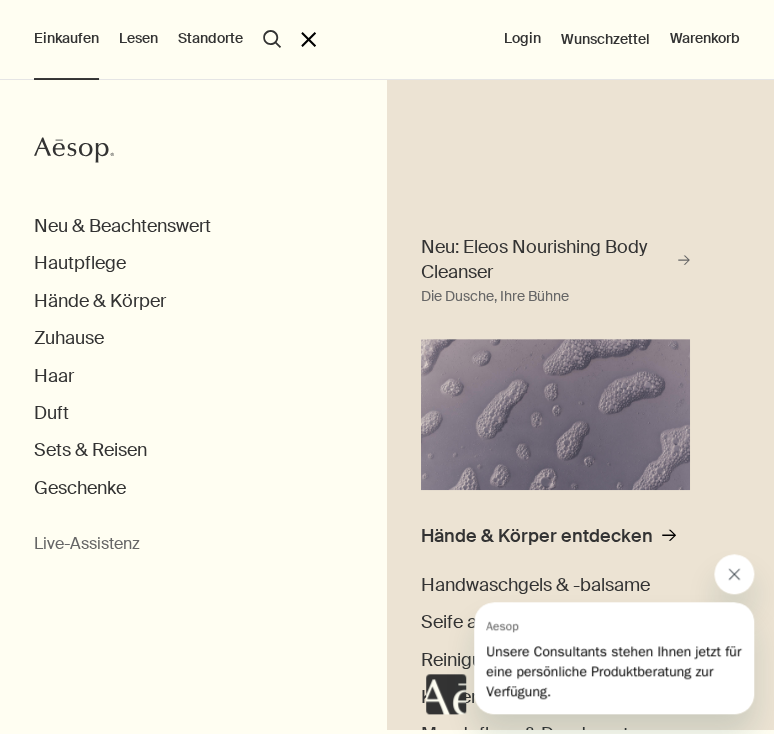click at bounding box center [734, 574] 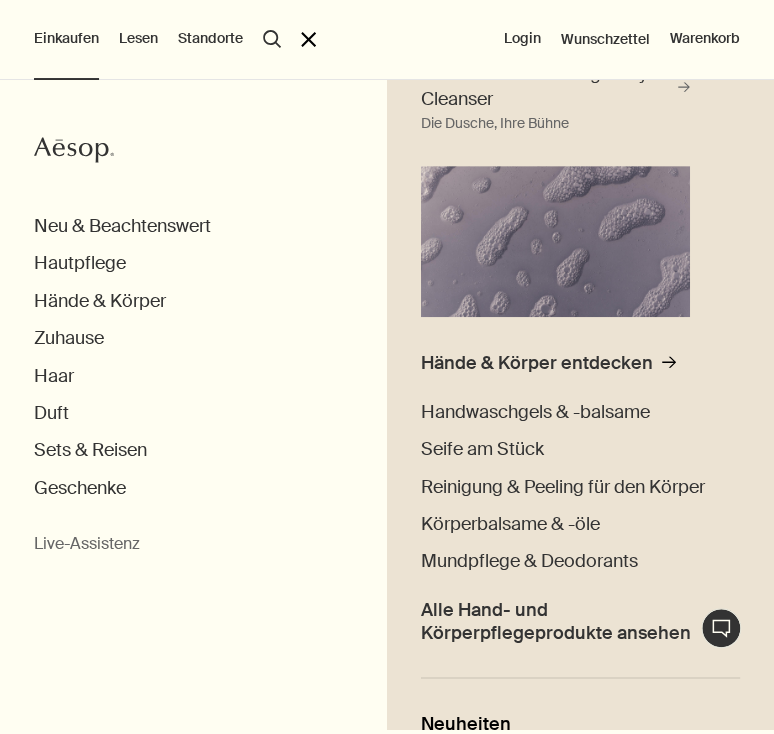 scroll, scrollTop: 174, scrollLeft: 0, axis: vertical 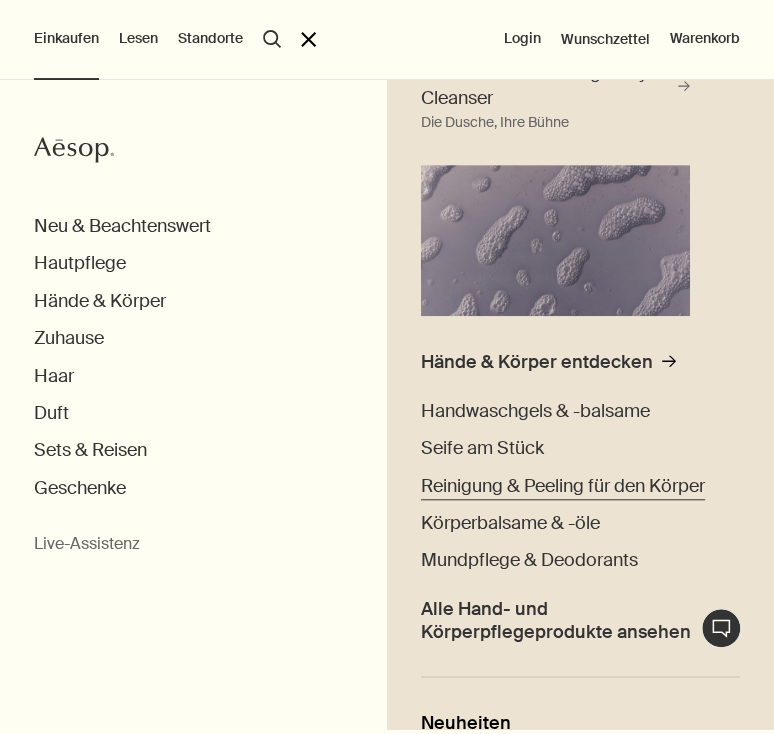 click on "Reinigung & Peeling für den Körper" at bounding box center (563, 486) 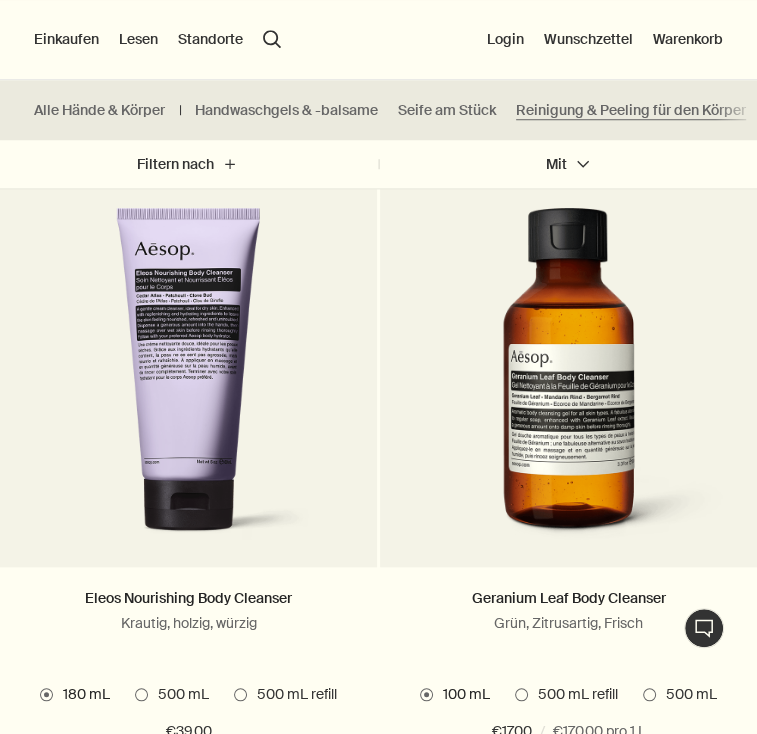 scroll, scrollTop: 0, scrollLeft: 0, axis: both 